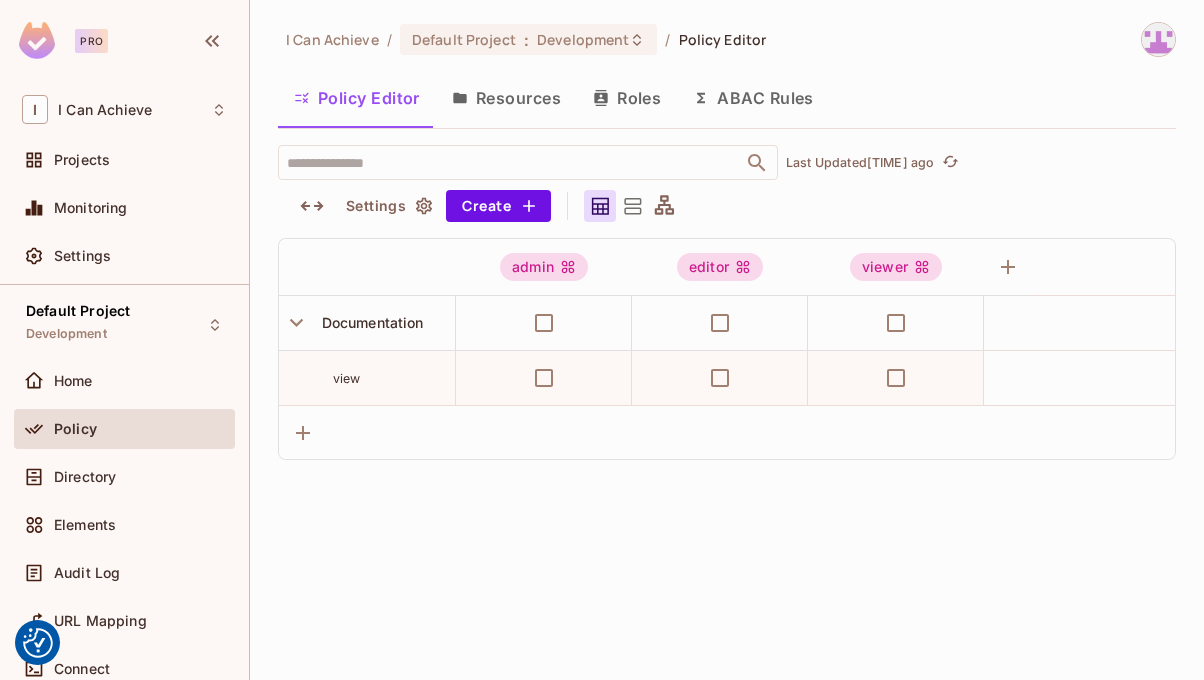 scroll, scrollTop: 0, scrollLeft: 0, axis: both 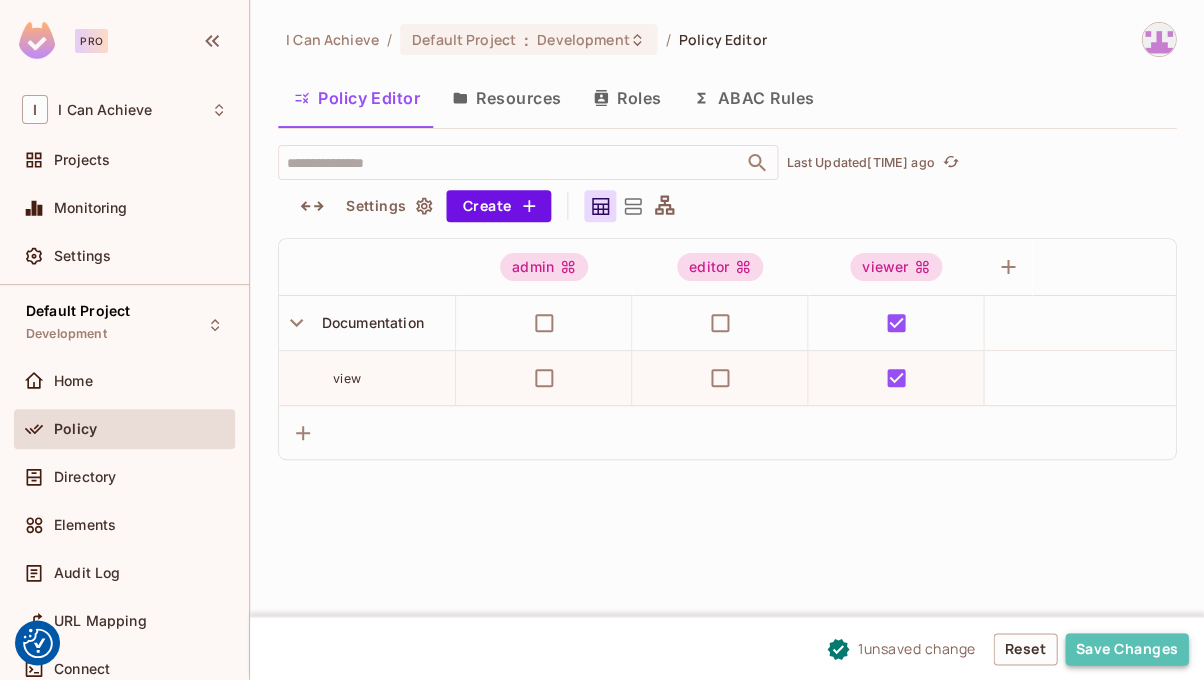 click on "Save Changes" at bounding box center [1126, 649] 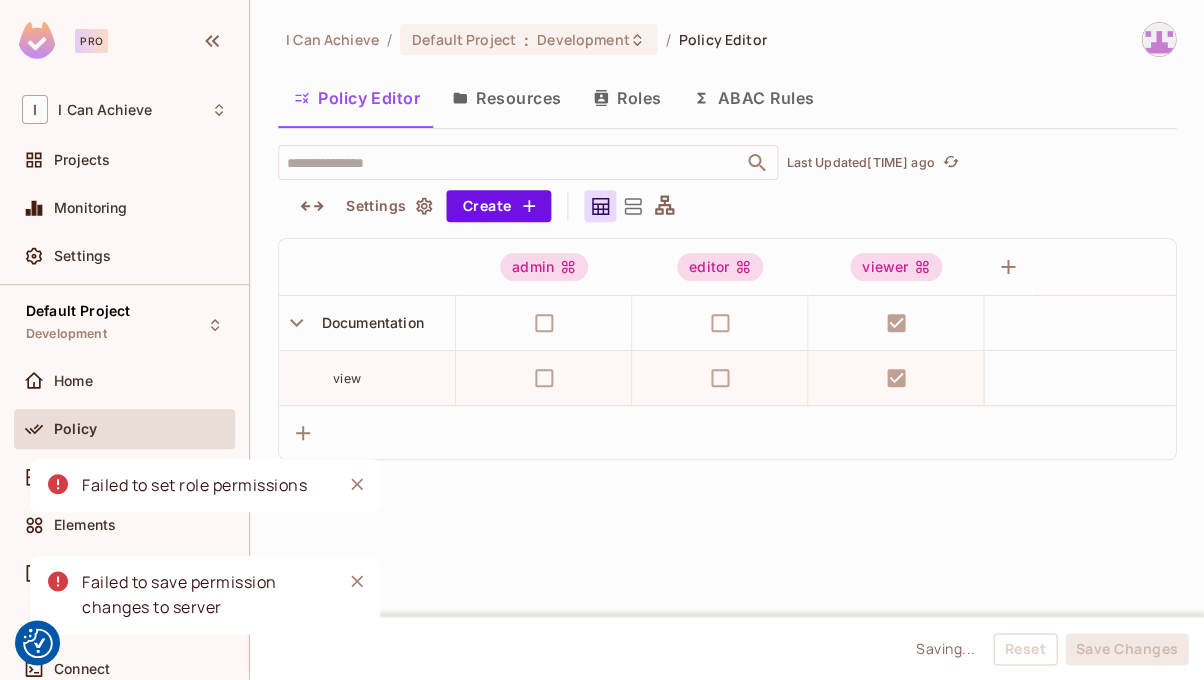 scroll, scrollTop: 0, scrollLeft: 0, axis: both 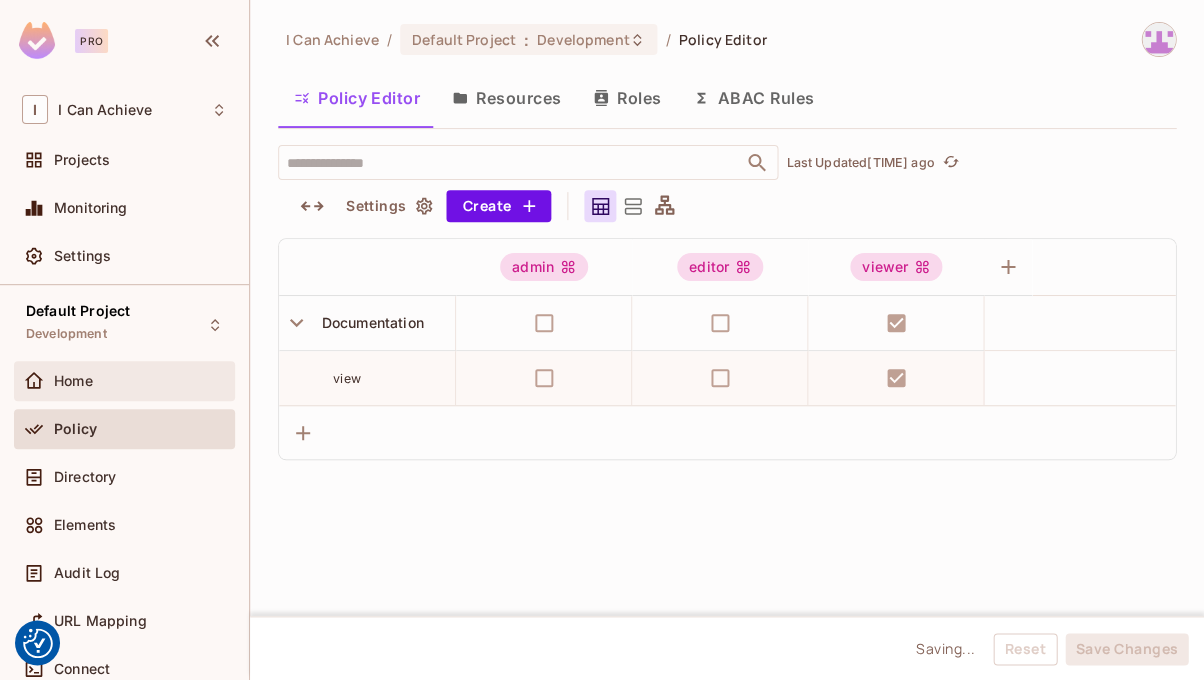 click on "Home" at bounding box center [140, 381] 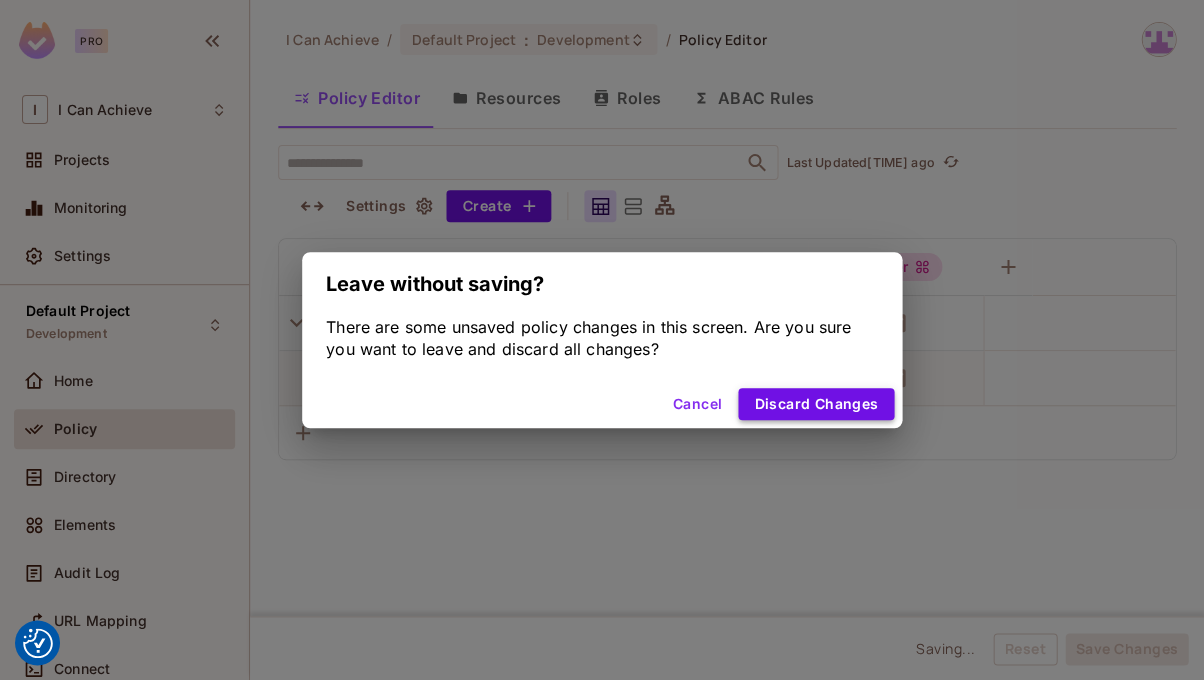 click on "Discard Changes" at bounding box center (816, 404) 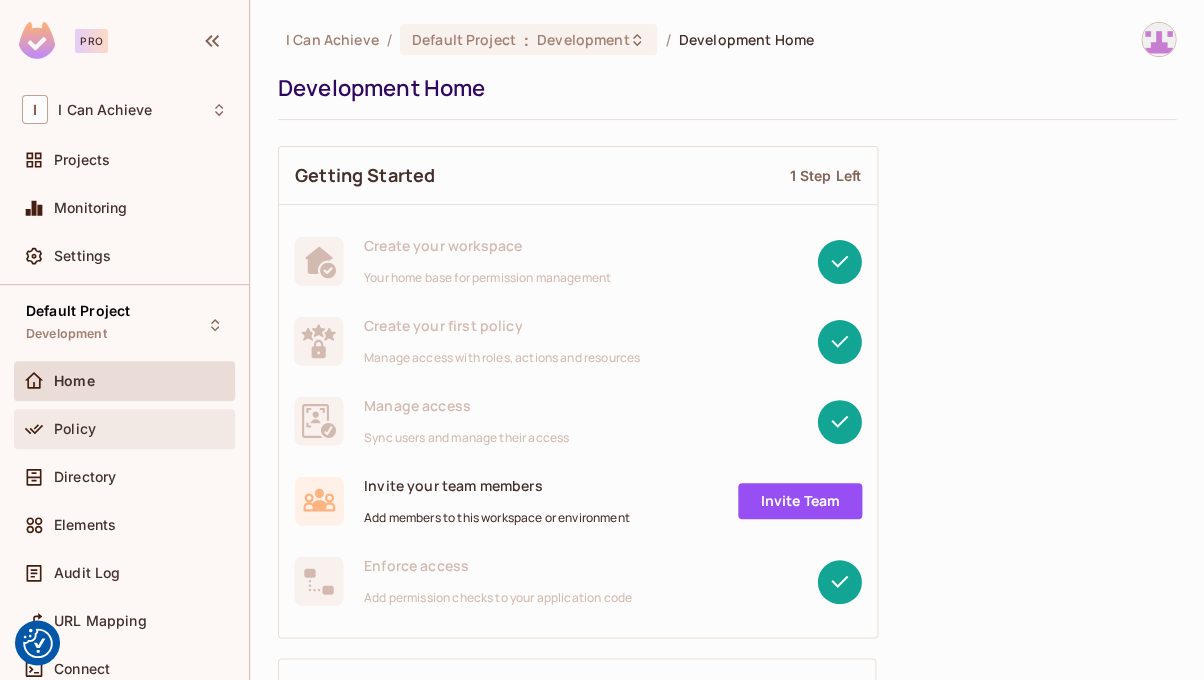 click on "Policy" at bounding box center (124, 429) 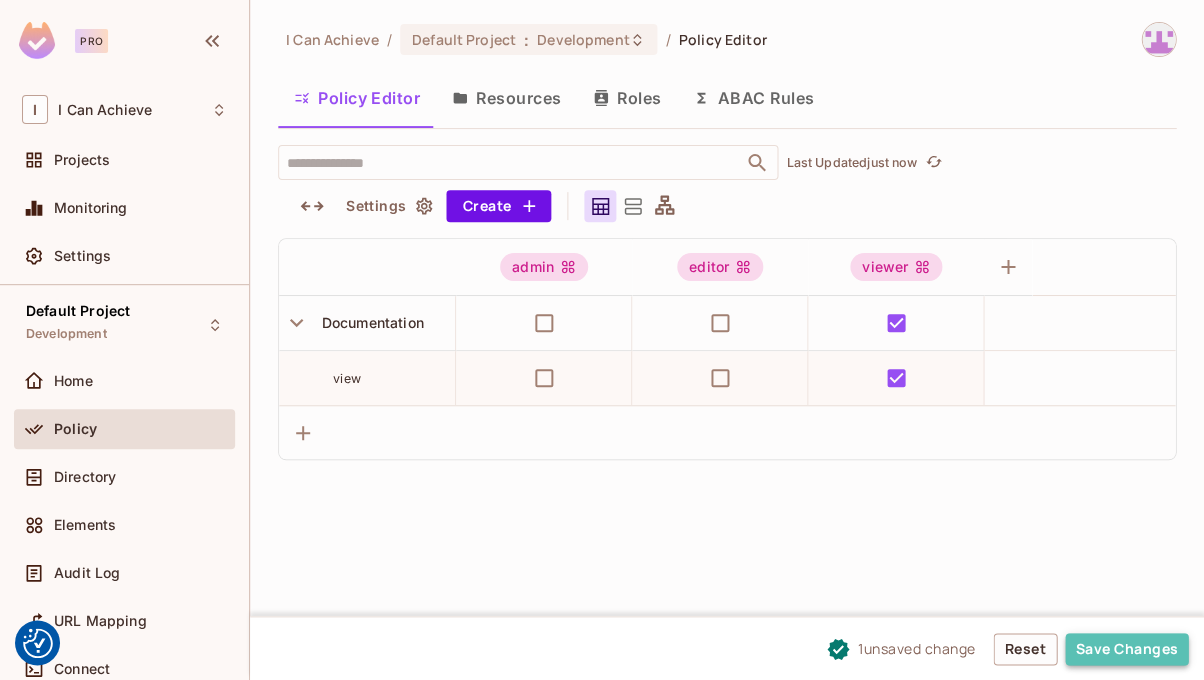 click on "Save Changes" at bounding box center [1126, 649] 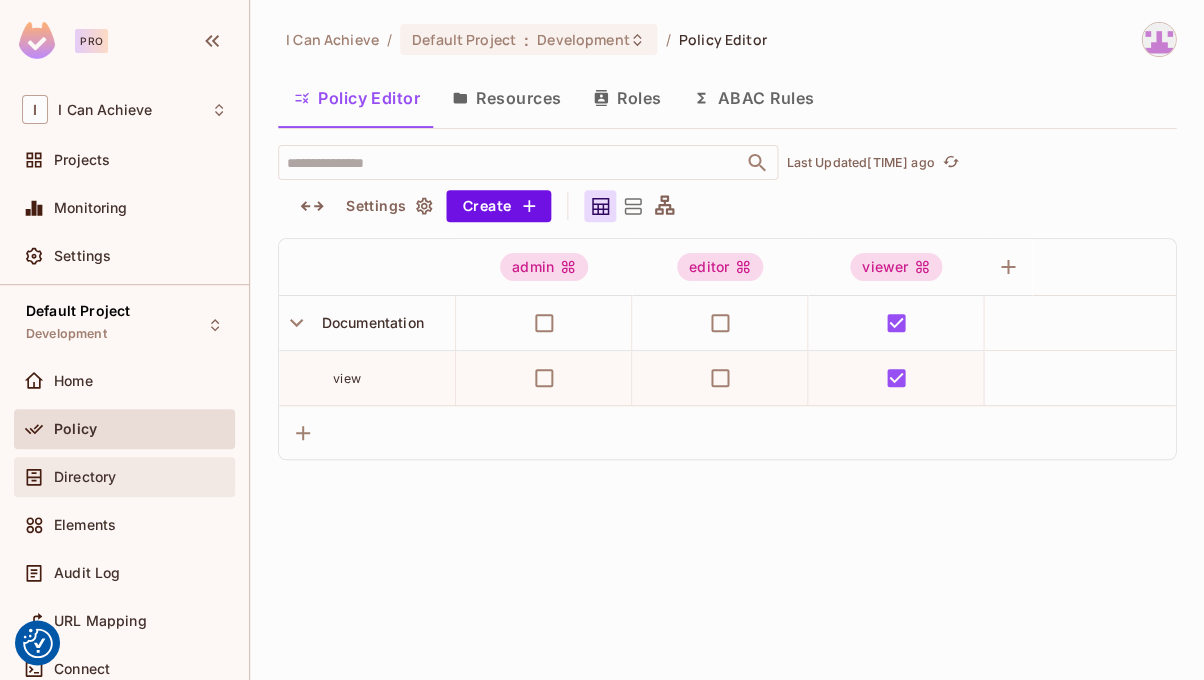click on "Directory" at bounding box center (124, 477) 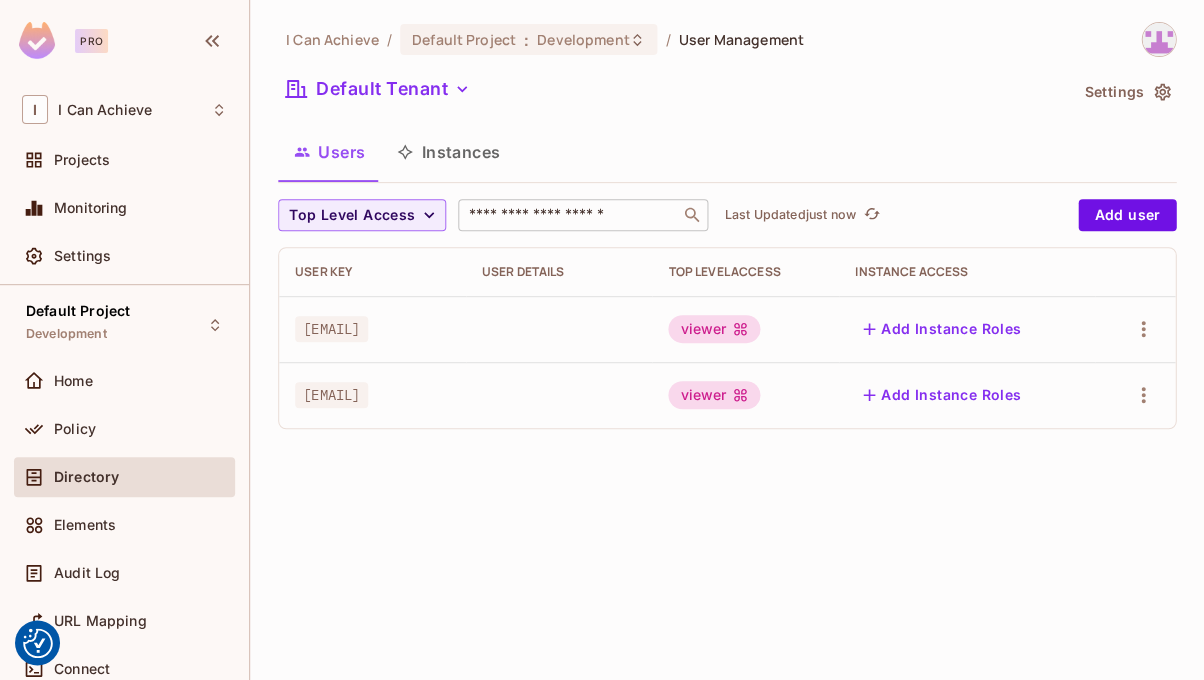 click at bounding box center [569, 215] 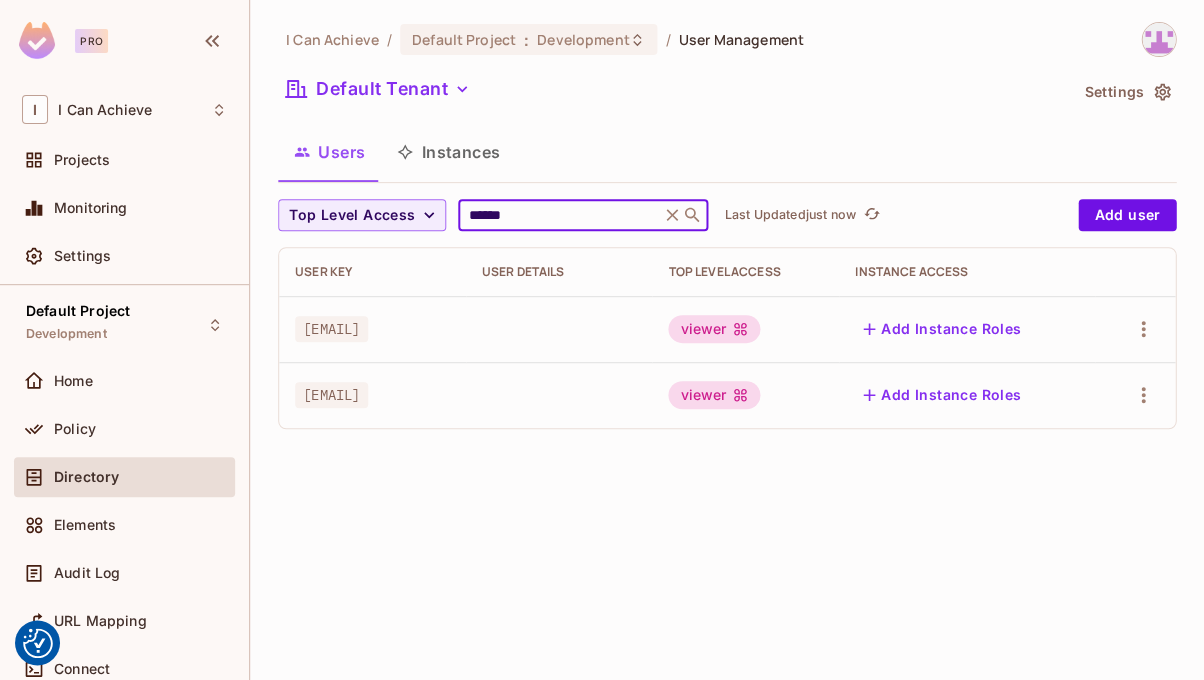 type on "******" 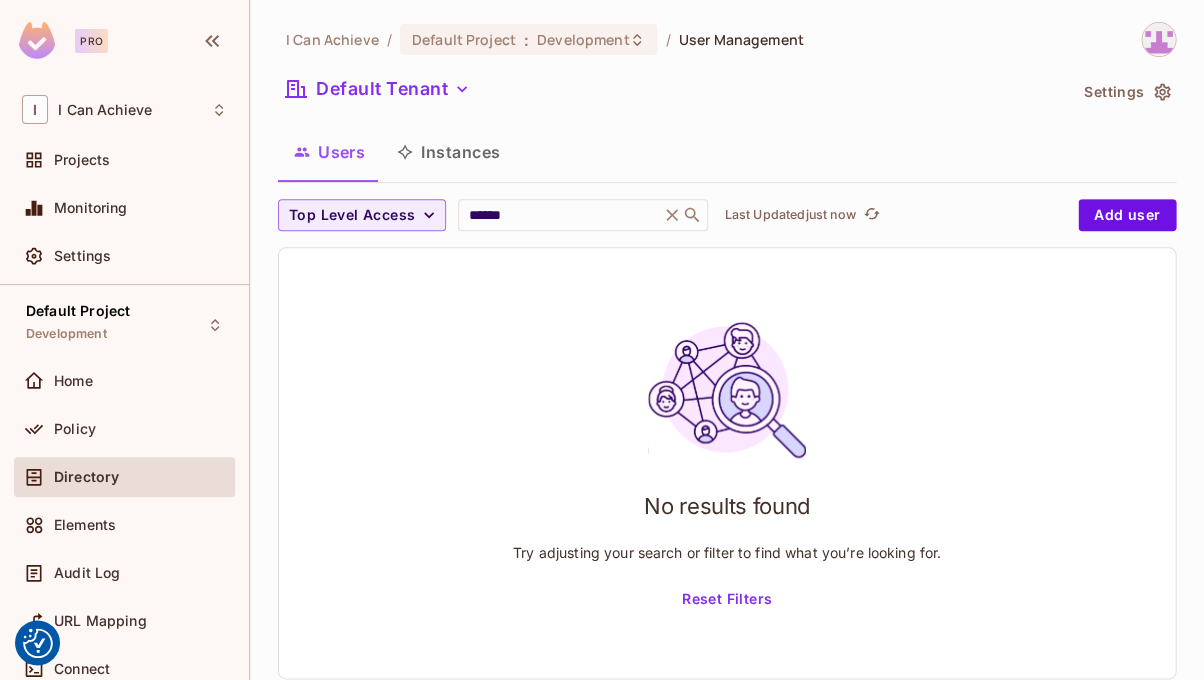 click on "Instances" at bounding box center [448, 152] 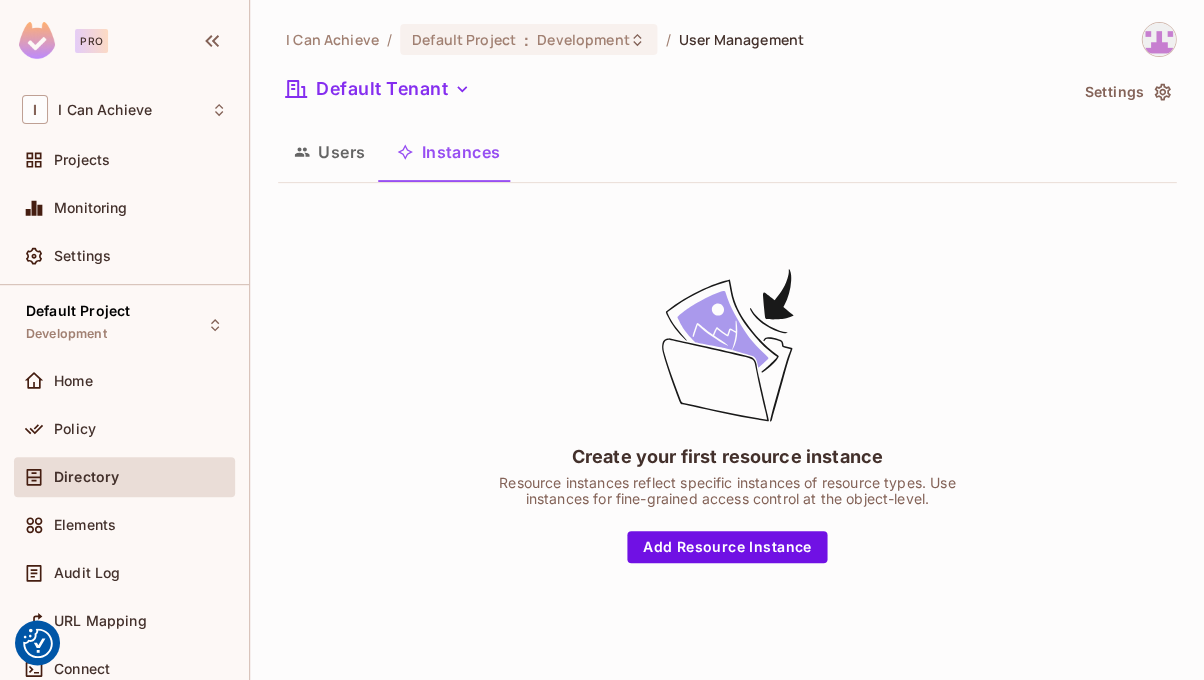 click on "Users" at bounding box center [329, 152] 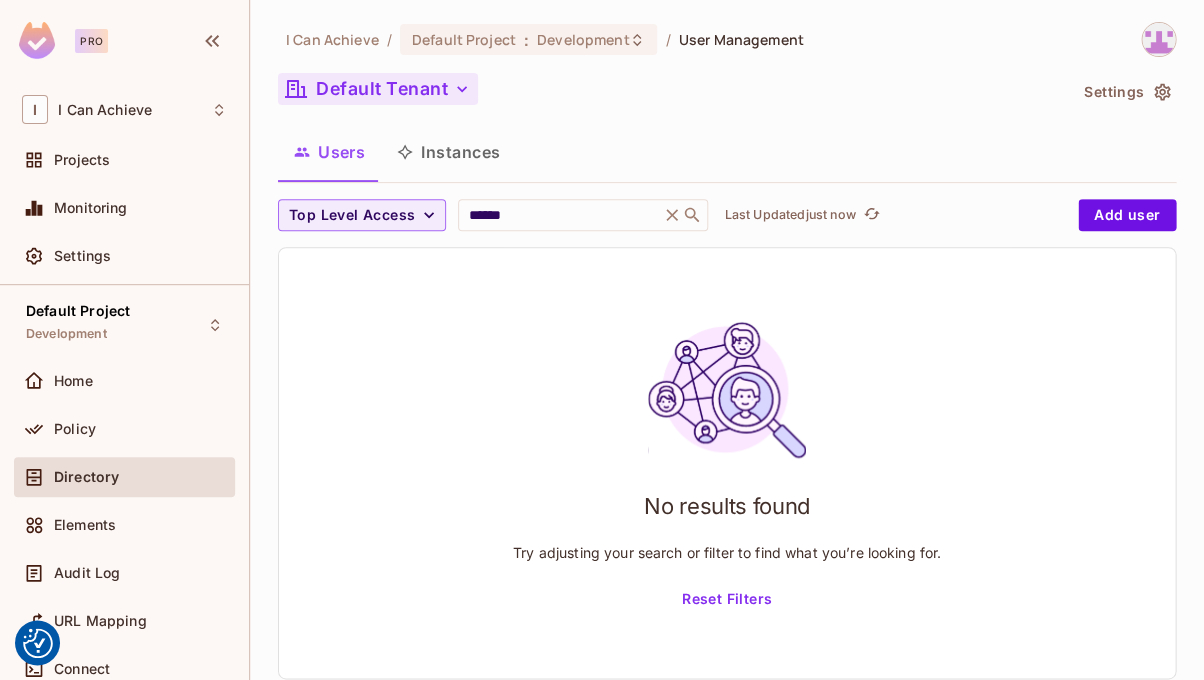 click on "Default Tenant" at bounding box center (378, 89) 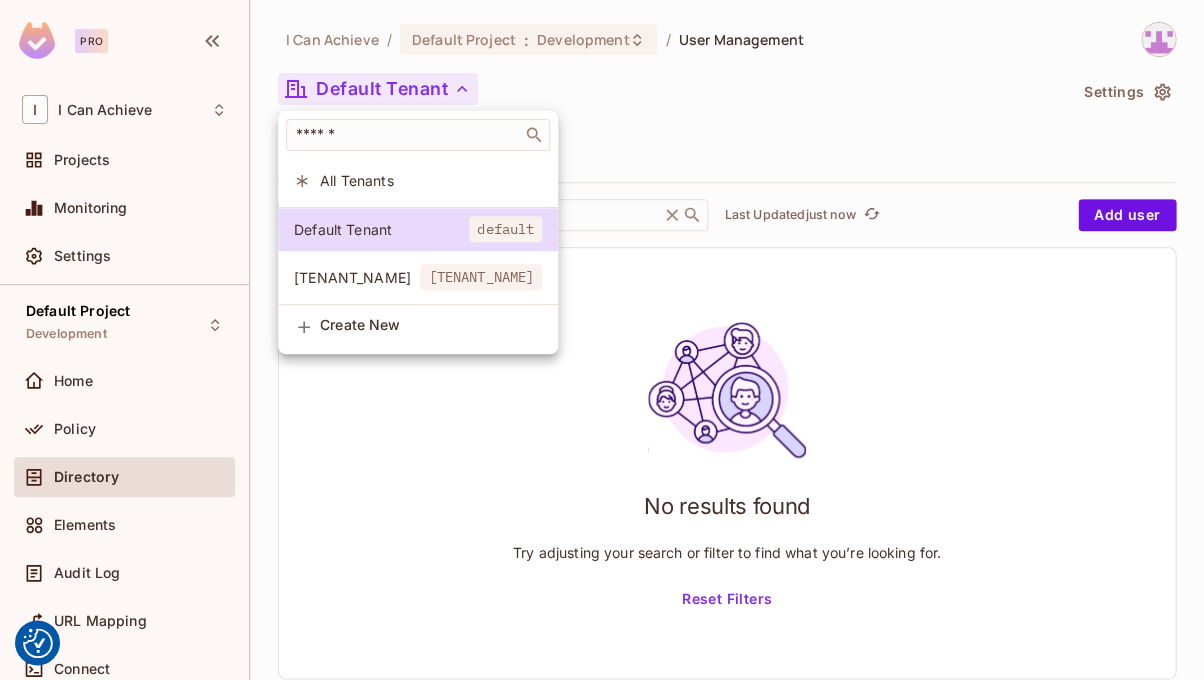 click on "All Tenants" at bounding box center (431, 180) 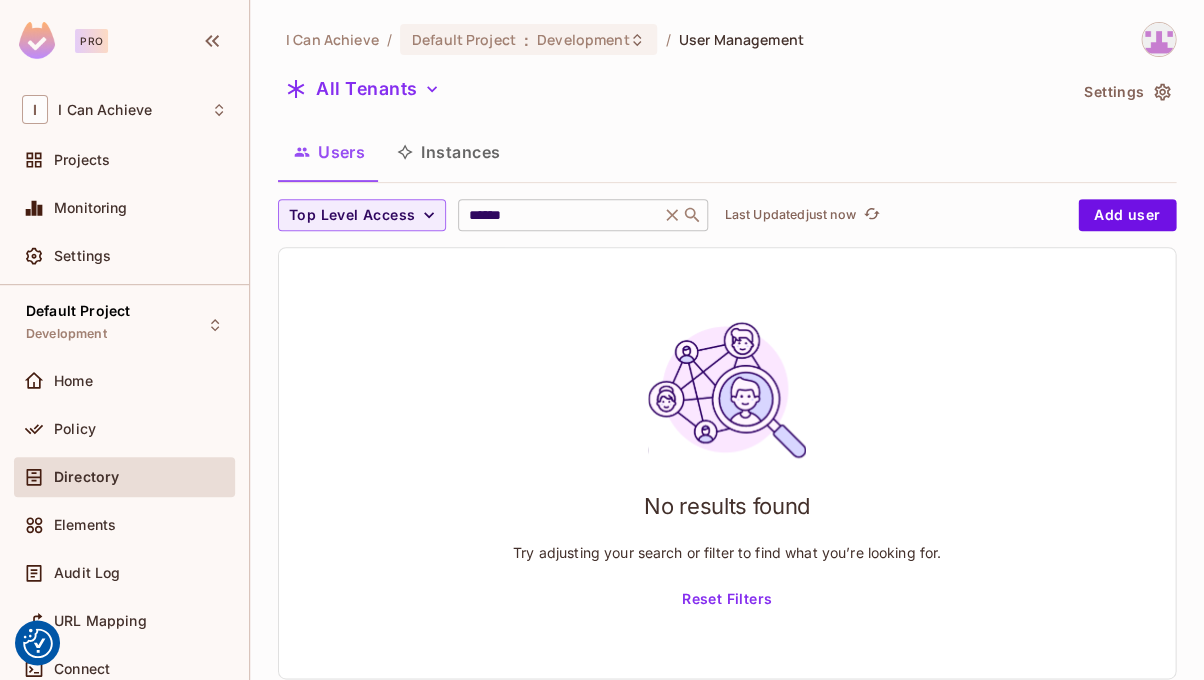 click on "******" at bounding box center [559, 215] 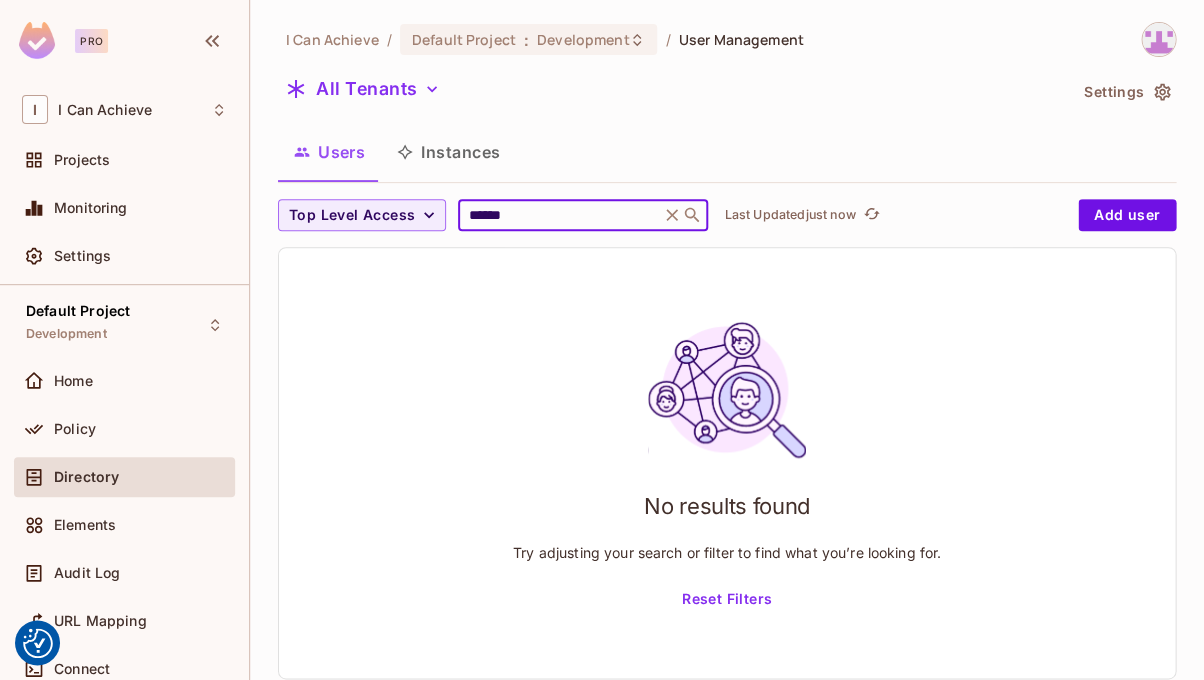 click 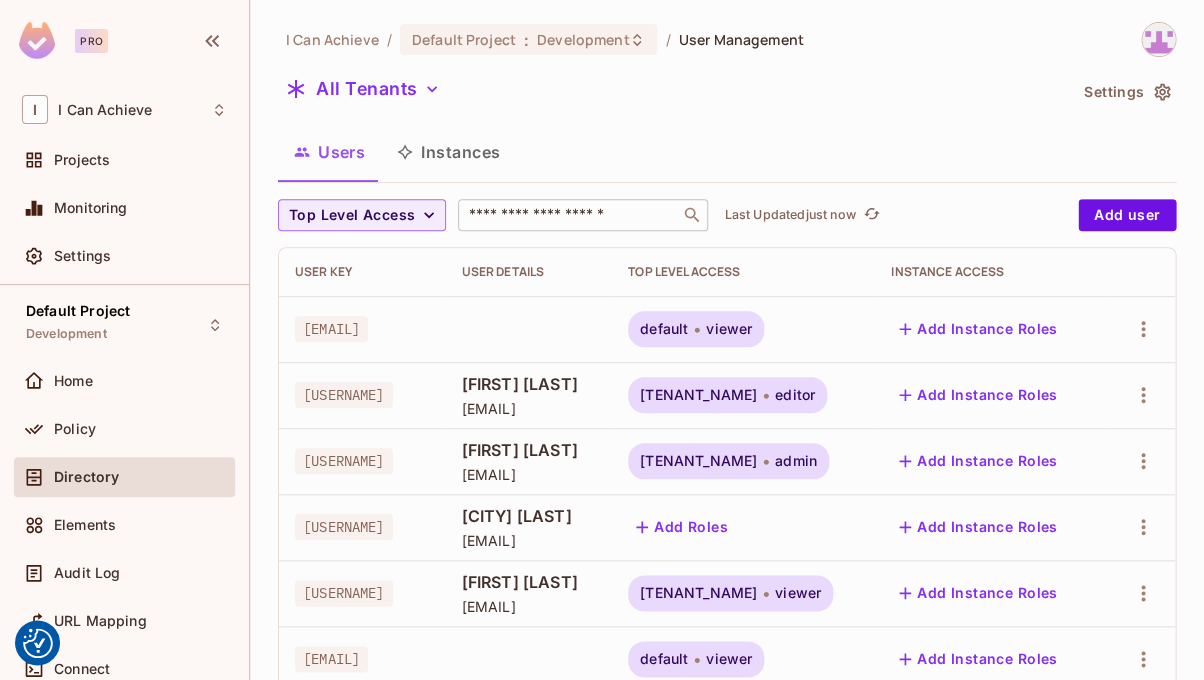 click at bounding box center [569, 215] 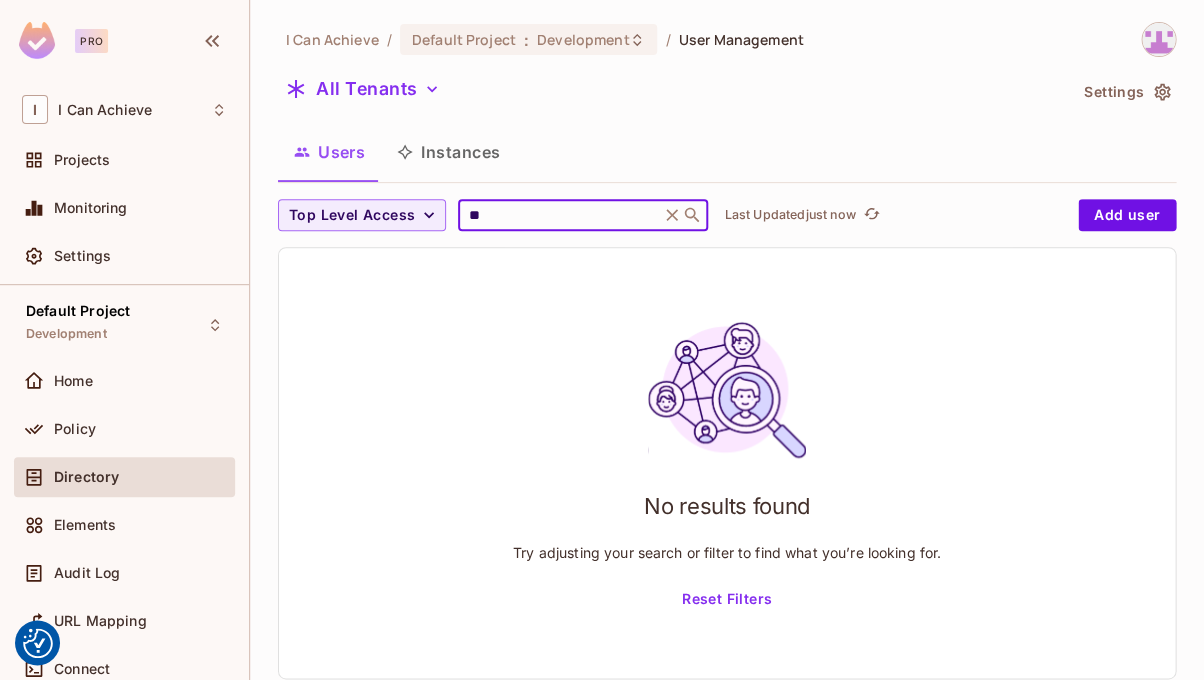 type on "*" 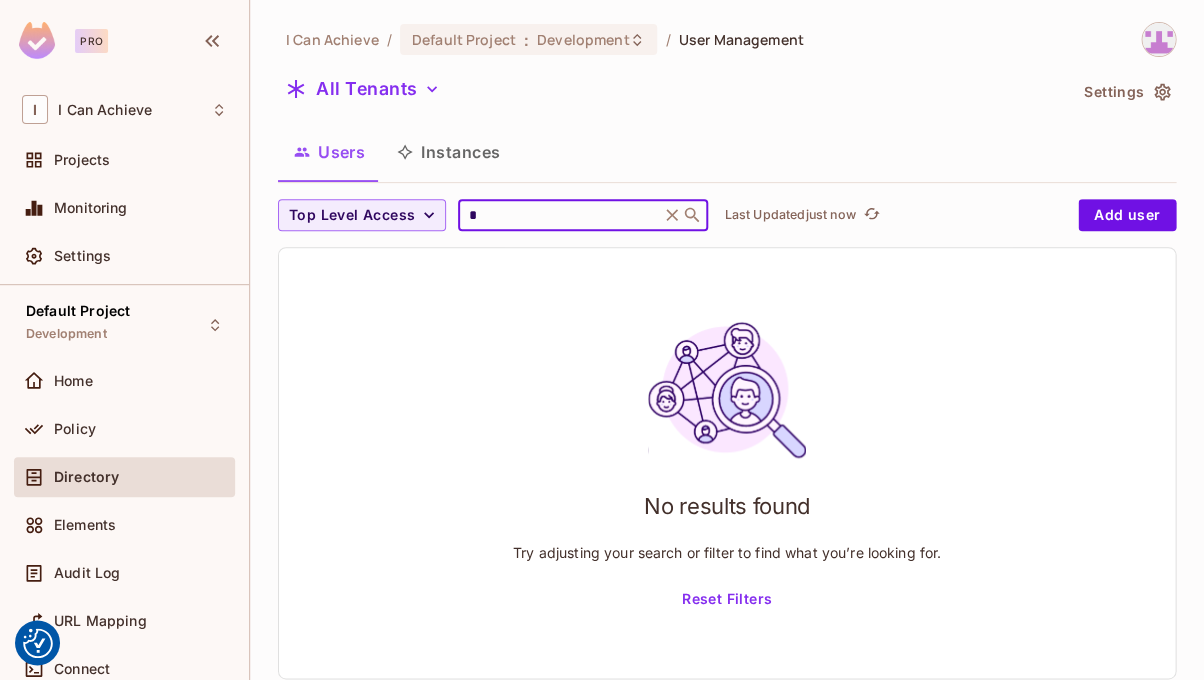type 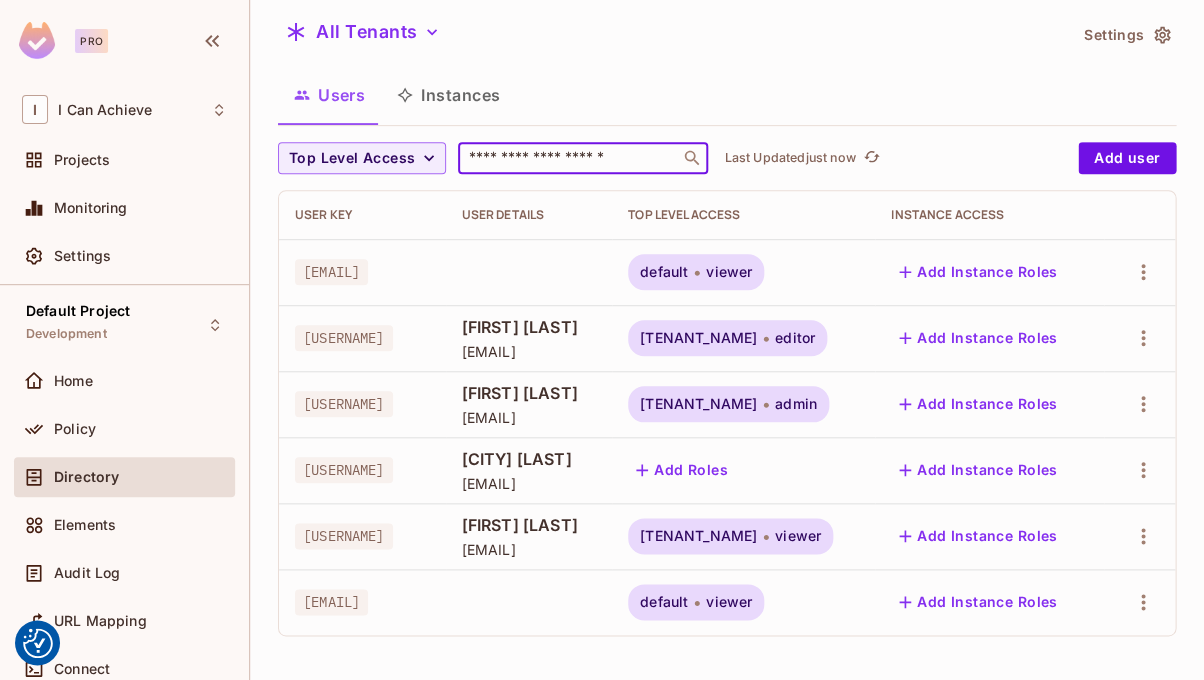 scroll, scrollTop: 58, scrollLeft: 0, axis: vertical 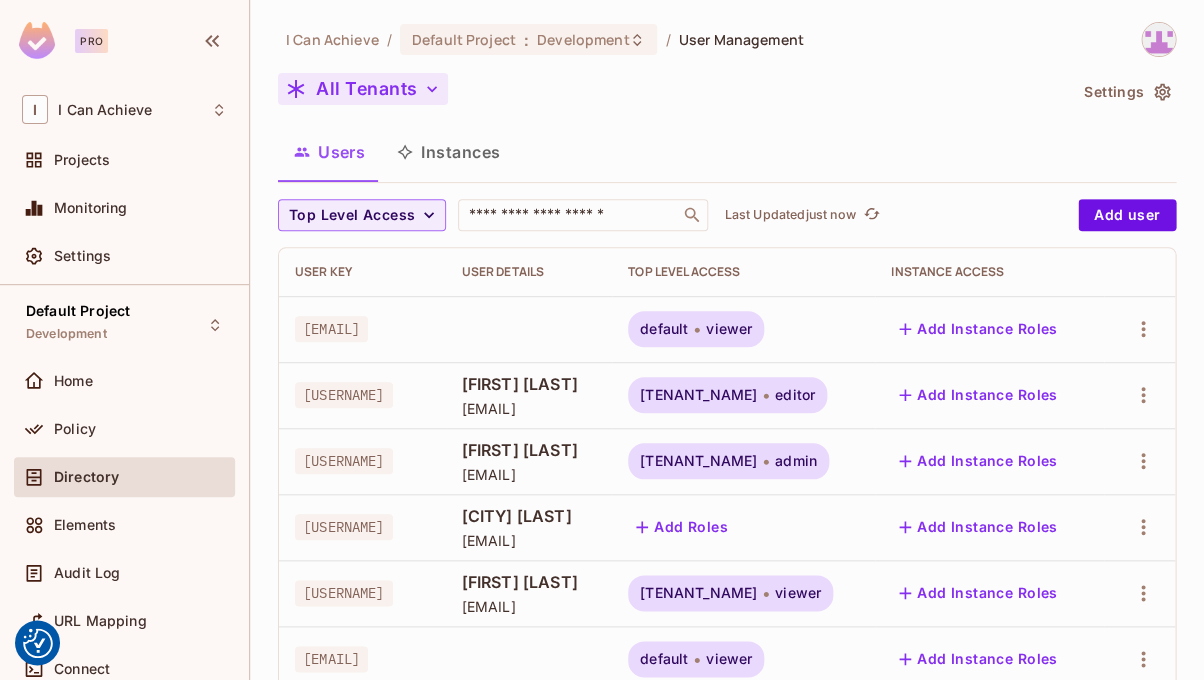 click on "All Tenants" at bounding box center [363, 89] 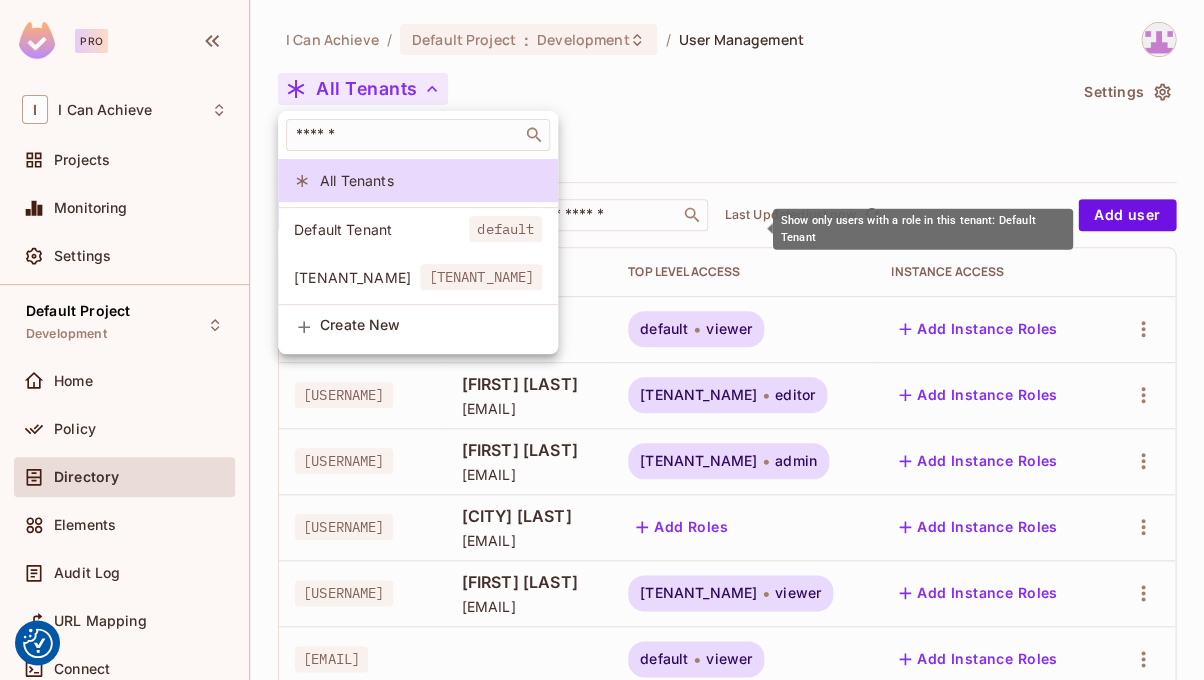 click on "Default Tenant default" at bounding box center (418, 229) 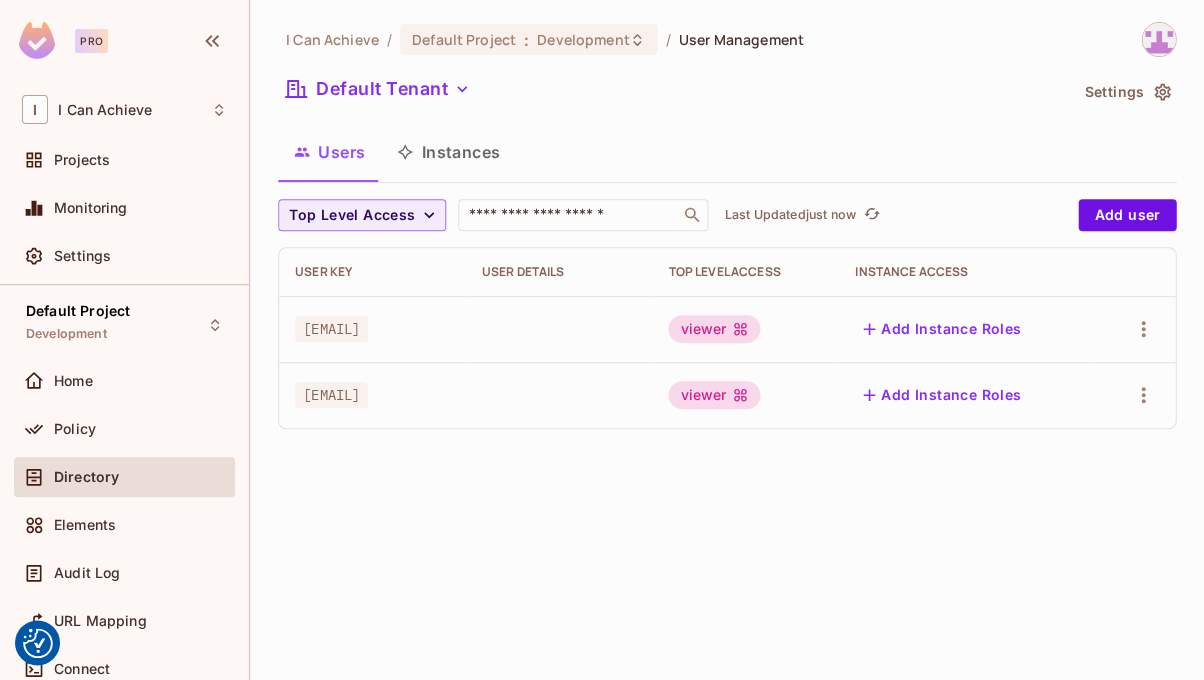 type 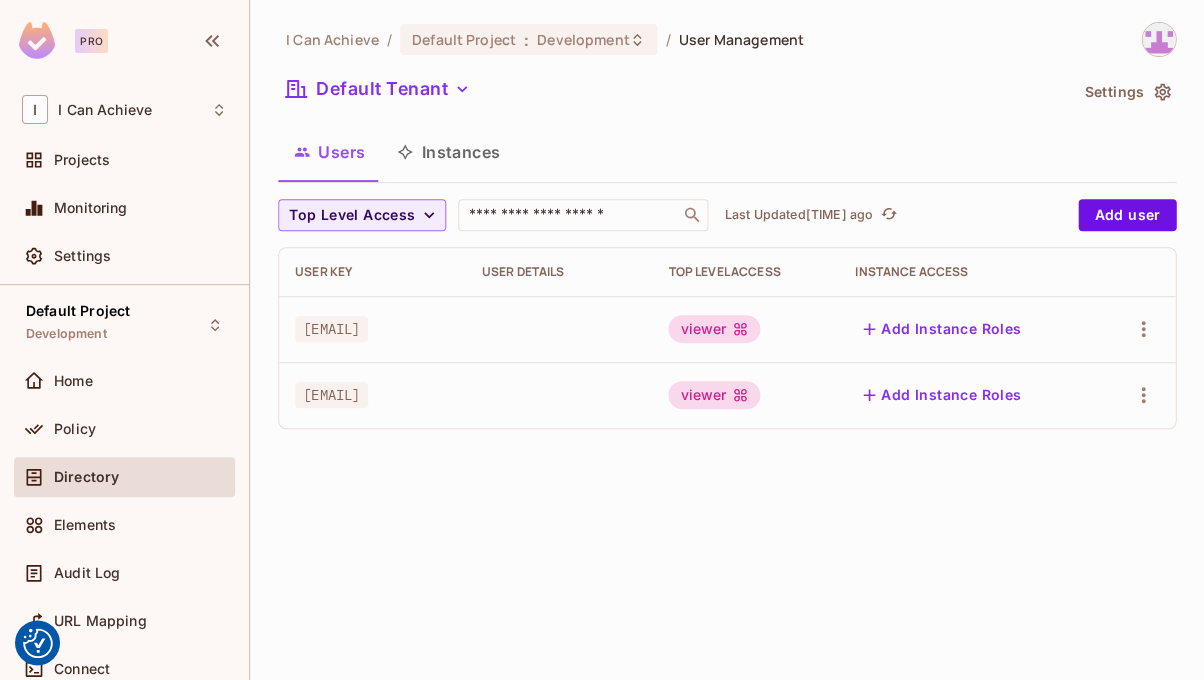 click on "Directory" at bounding box center [86, 477] 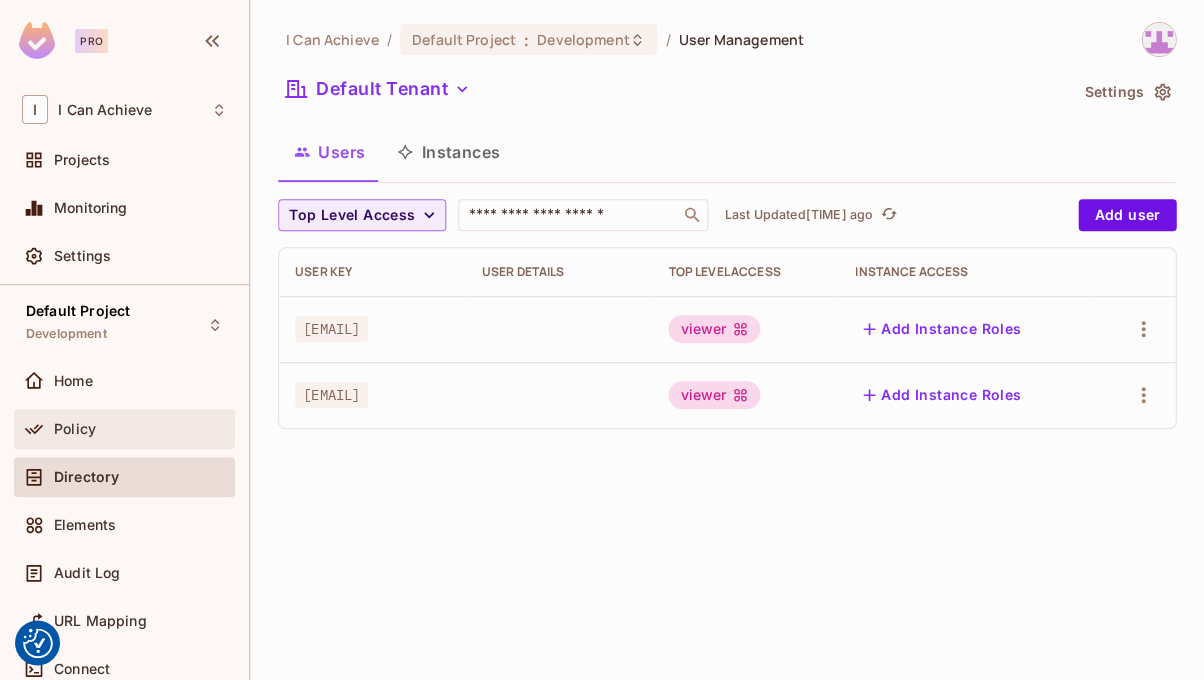 click on "Policy" at bounding box center [75, 429] 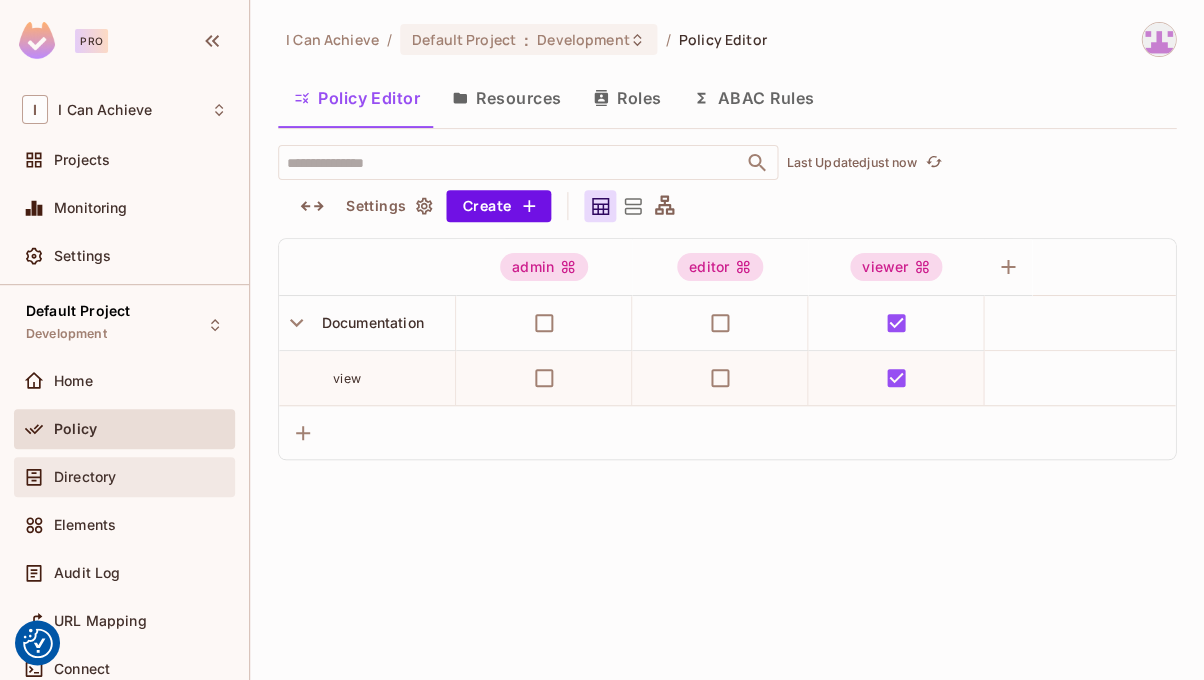 click on "Directory" at bounding box center (85, 477) 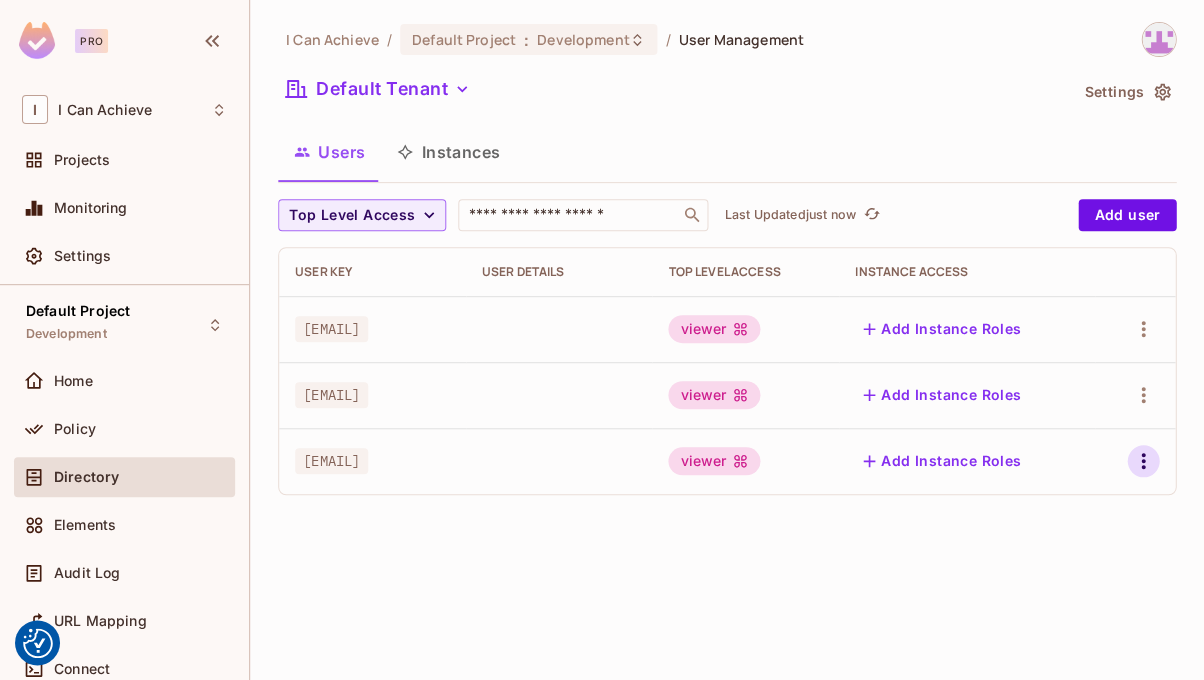 click 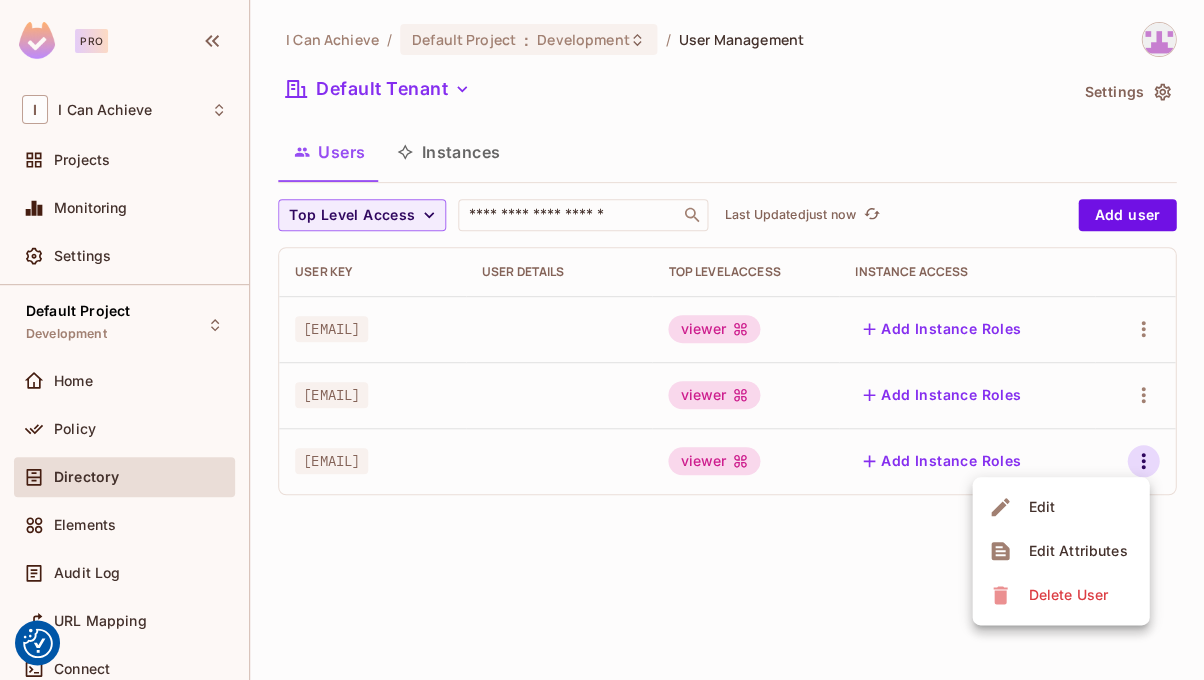 click on "Edit" at bounding box center (1041, 507) 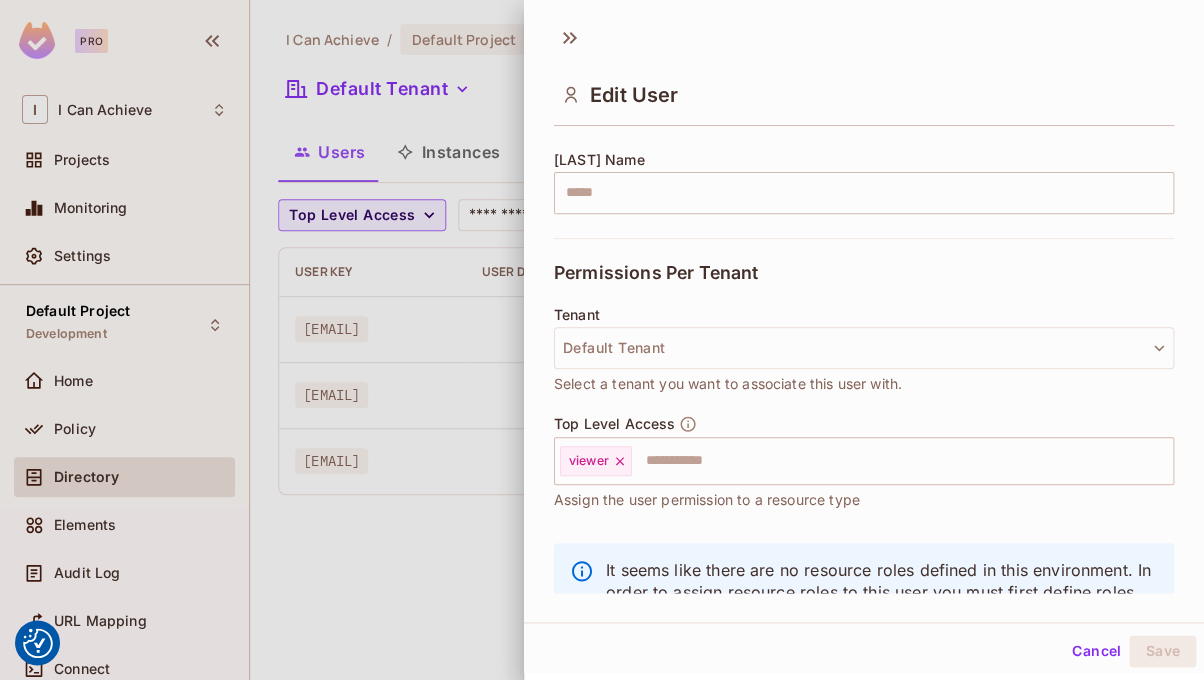 scroll, scrollTop: 376, scrollLeft: 0, axis: vertical 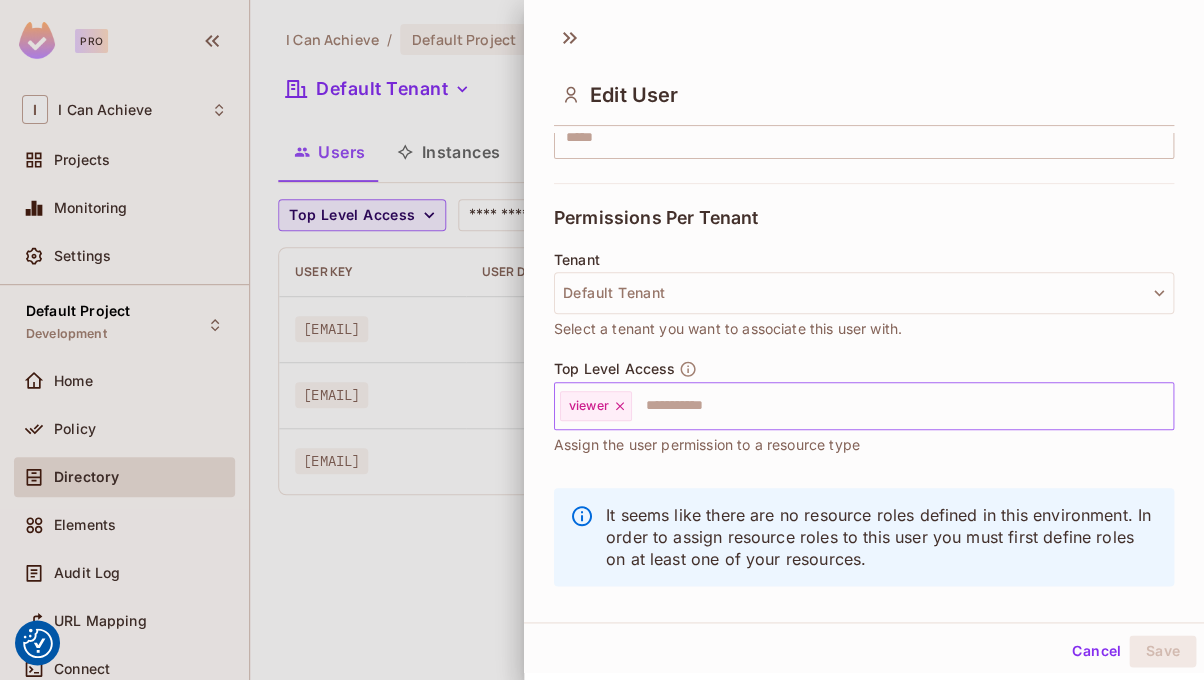 click 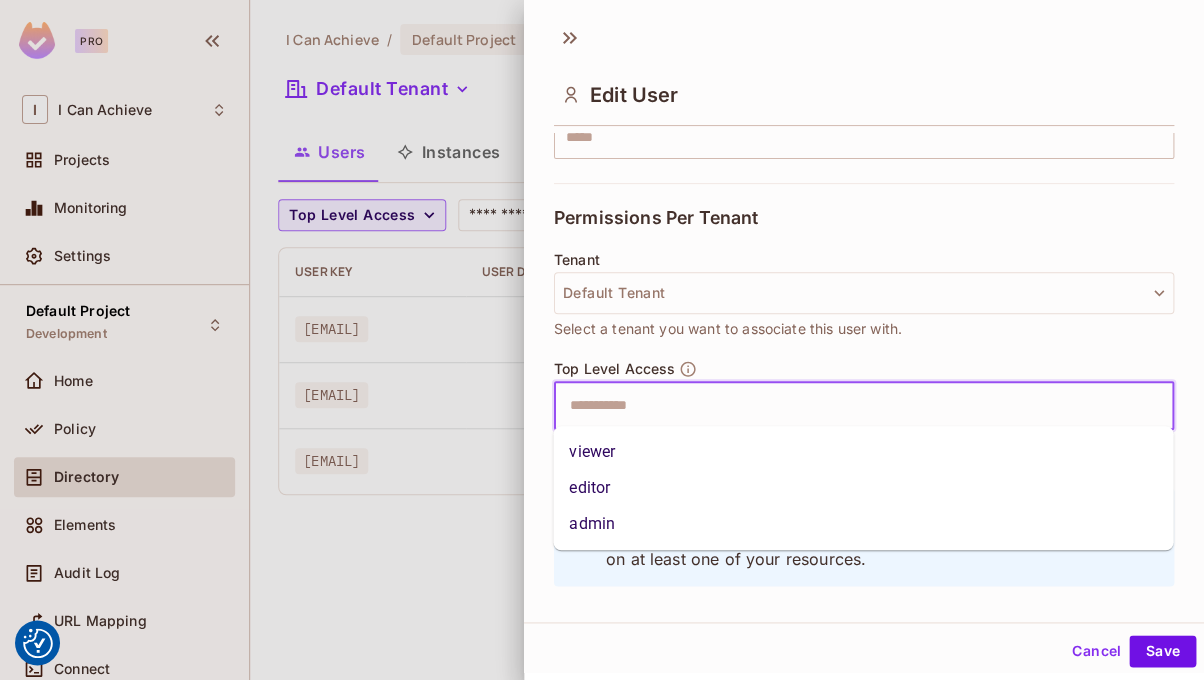 click at bounding box center (846, 406) 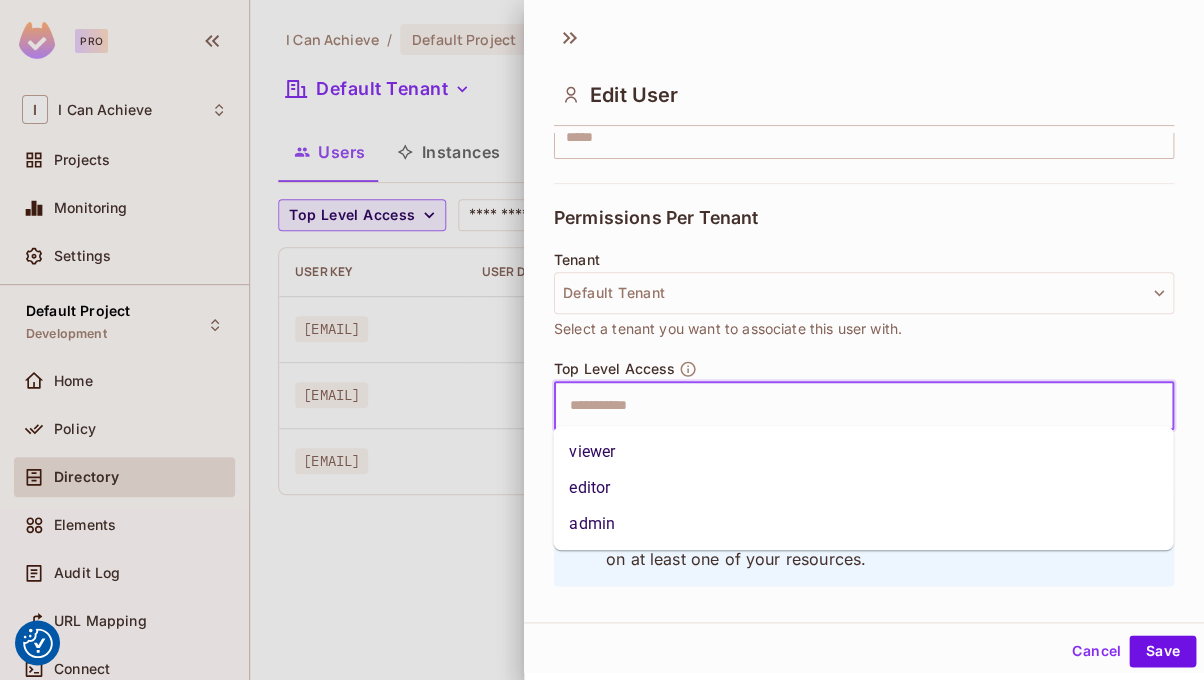click on "editor" at bounding box center (863, 488) 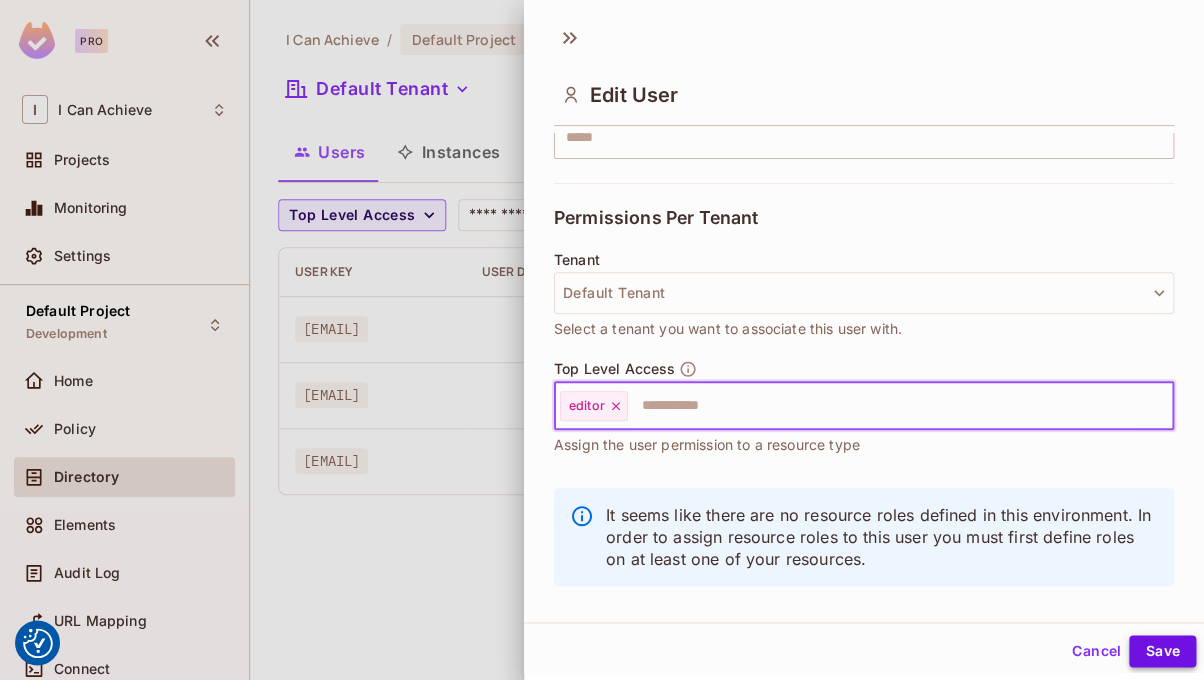 click on "Save" at bounding box center [1162, 651] 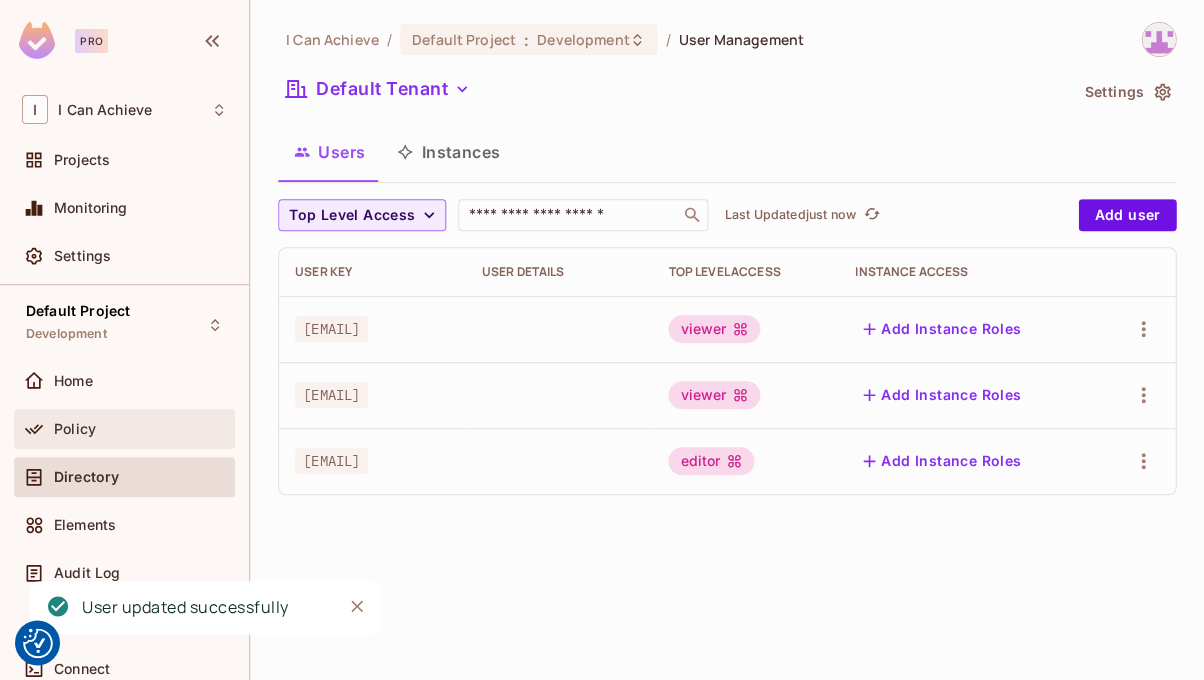 click on "Policy" at bounding box center [75, 429] 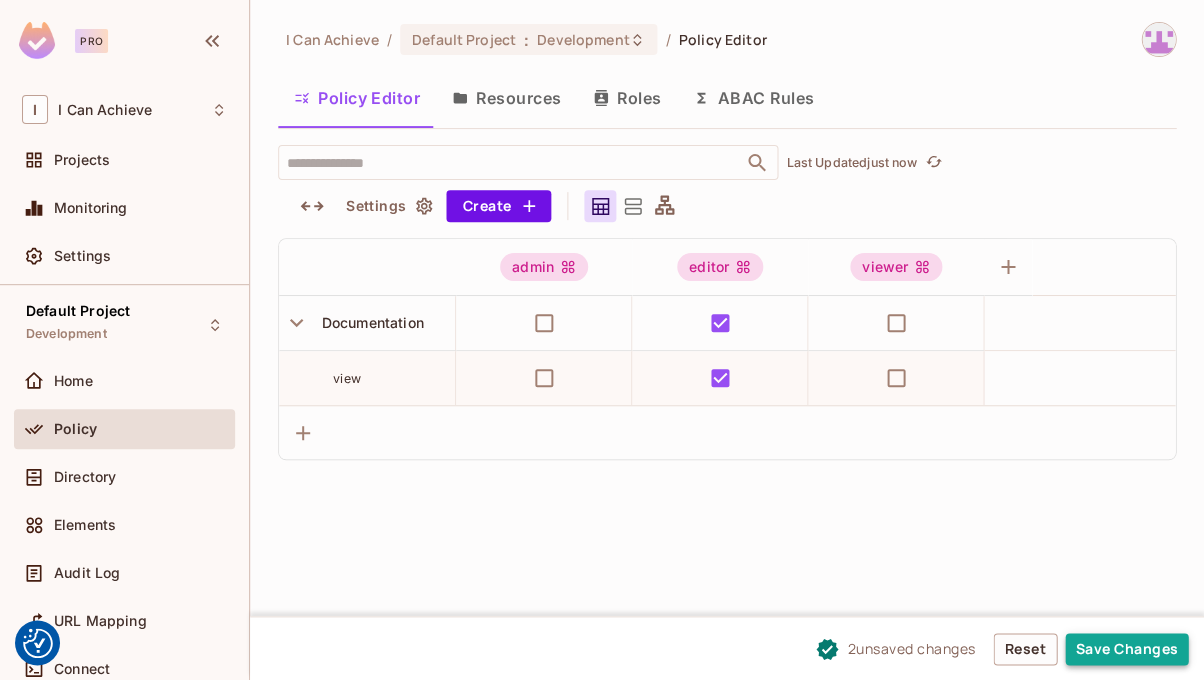 click on "Save Changes" at bounding box center (1126, 649) 